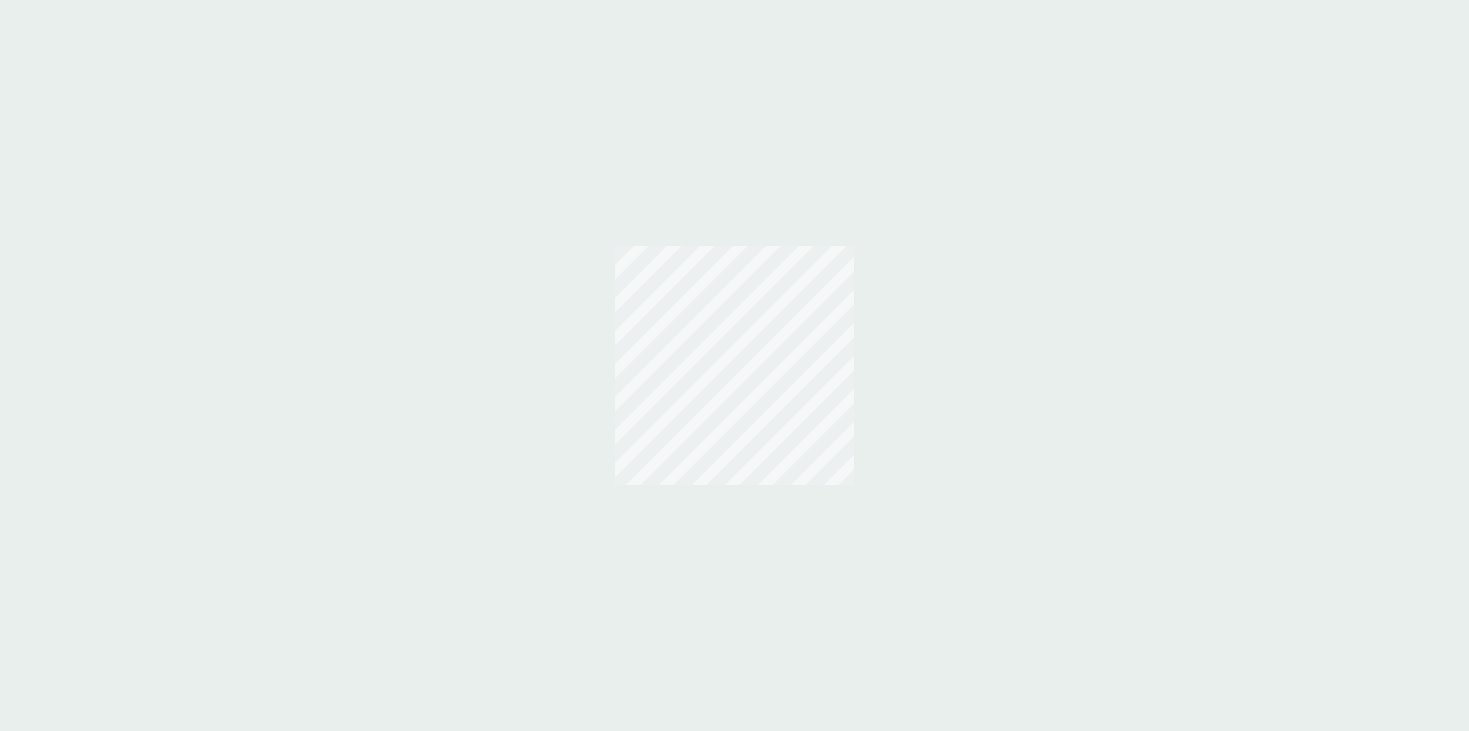 scroll, scrollTop: 0, scrollLeft: 0, axis: both 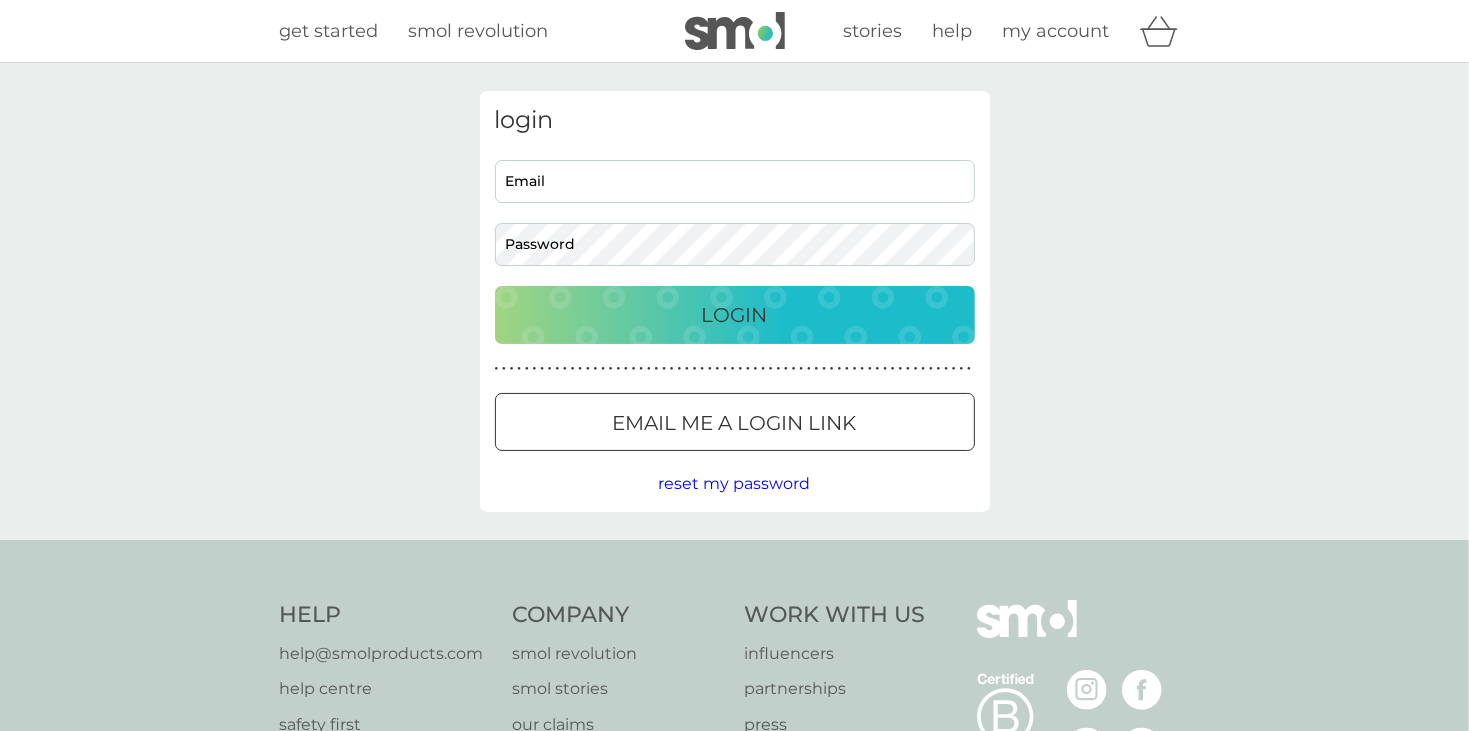 click on "Email" at bounding box center (735, 181) 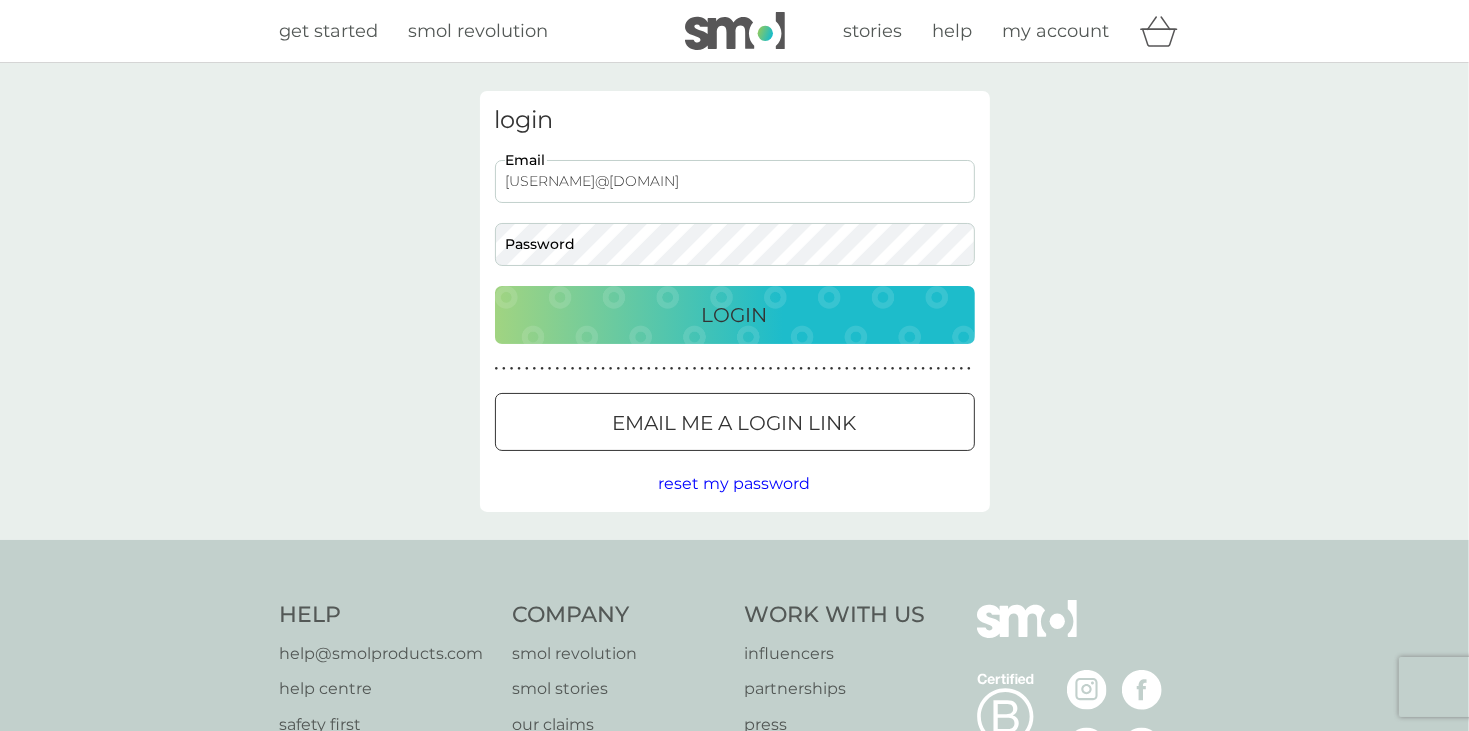type on "[USERNAME]@[DOMAIN]" 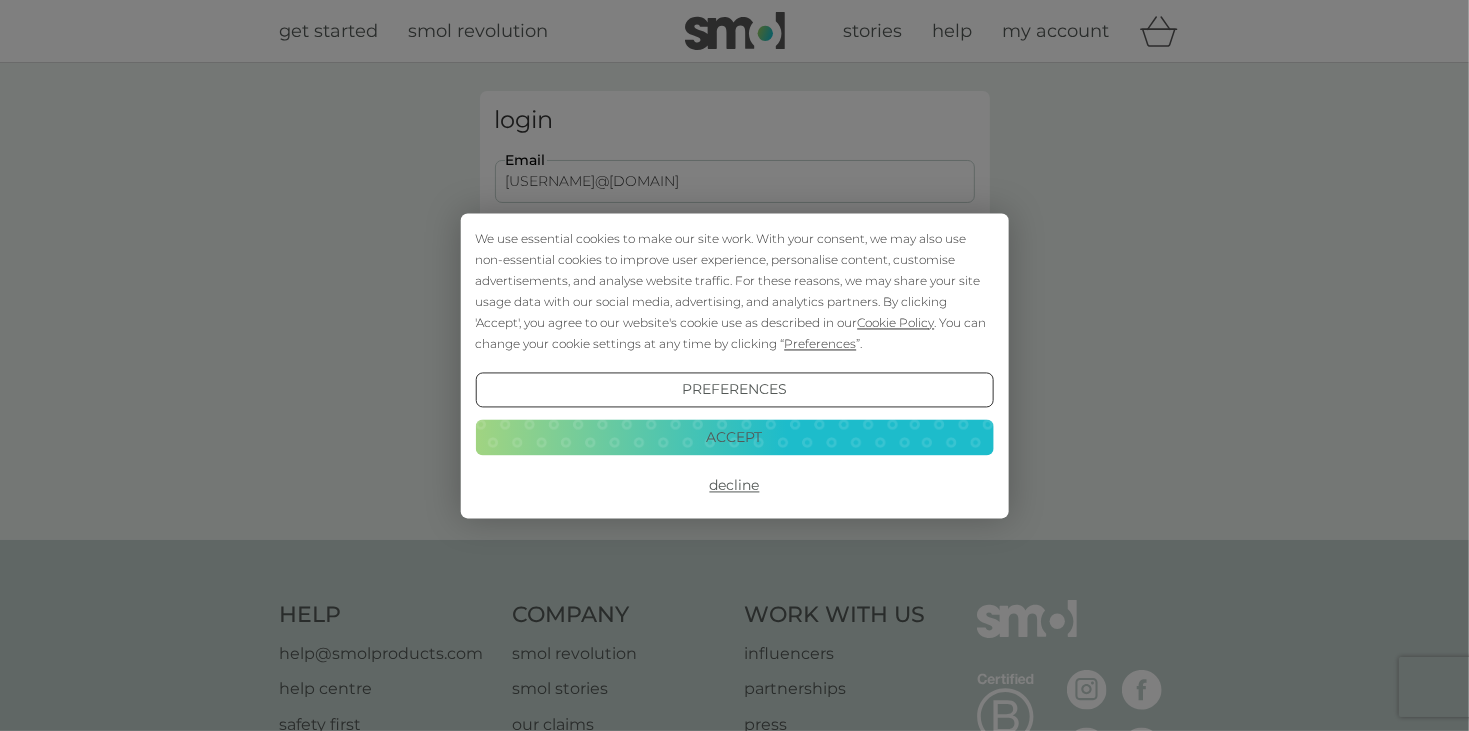 scroll, scrollTop: 0, scrollLeft: 0, axis: both 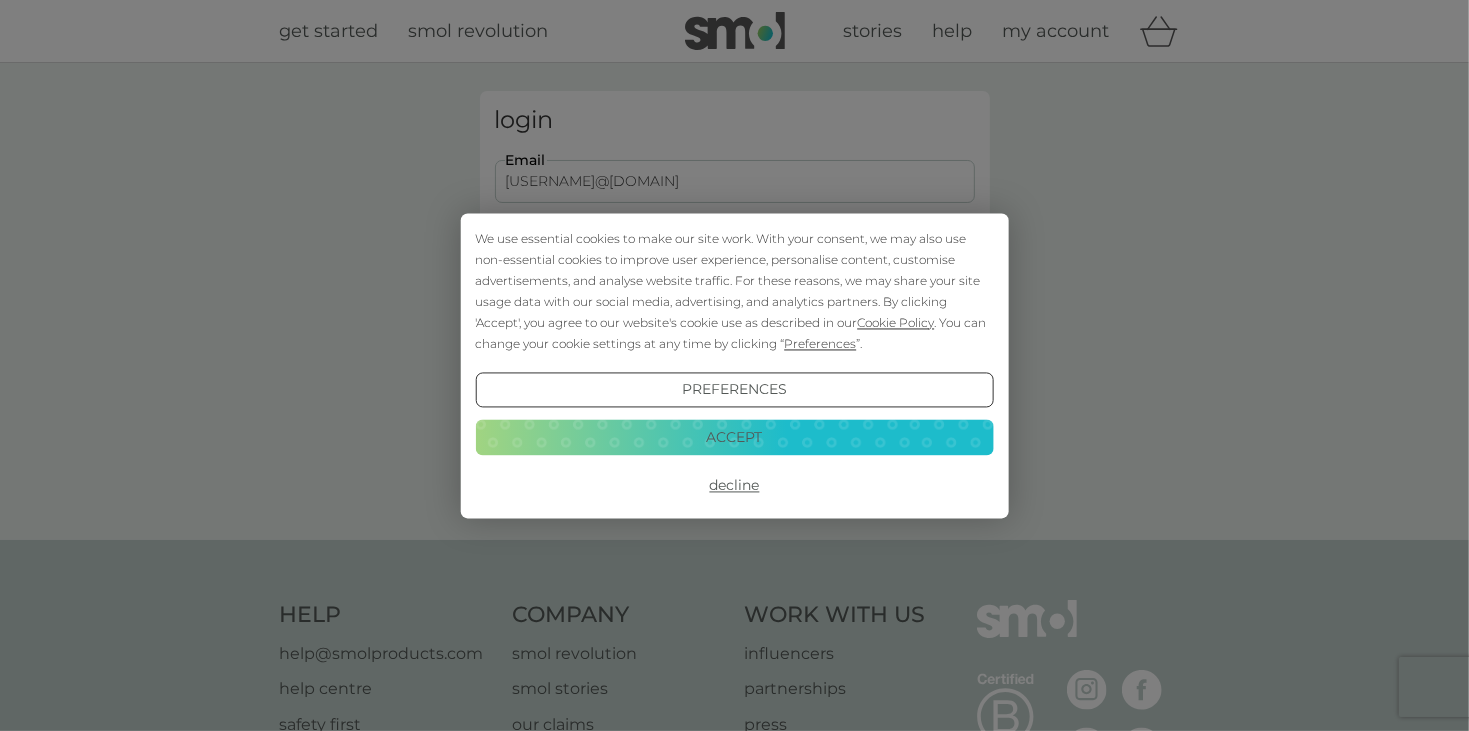 click on "Accept" at bounding box center (734, 438) 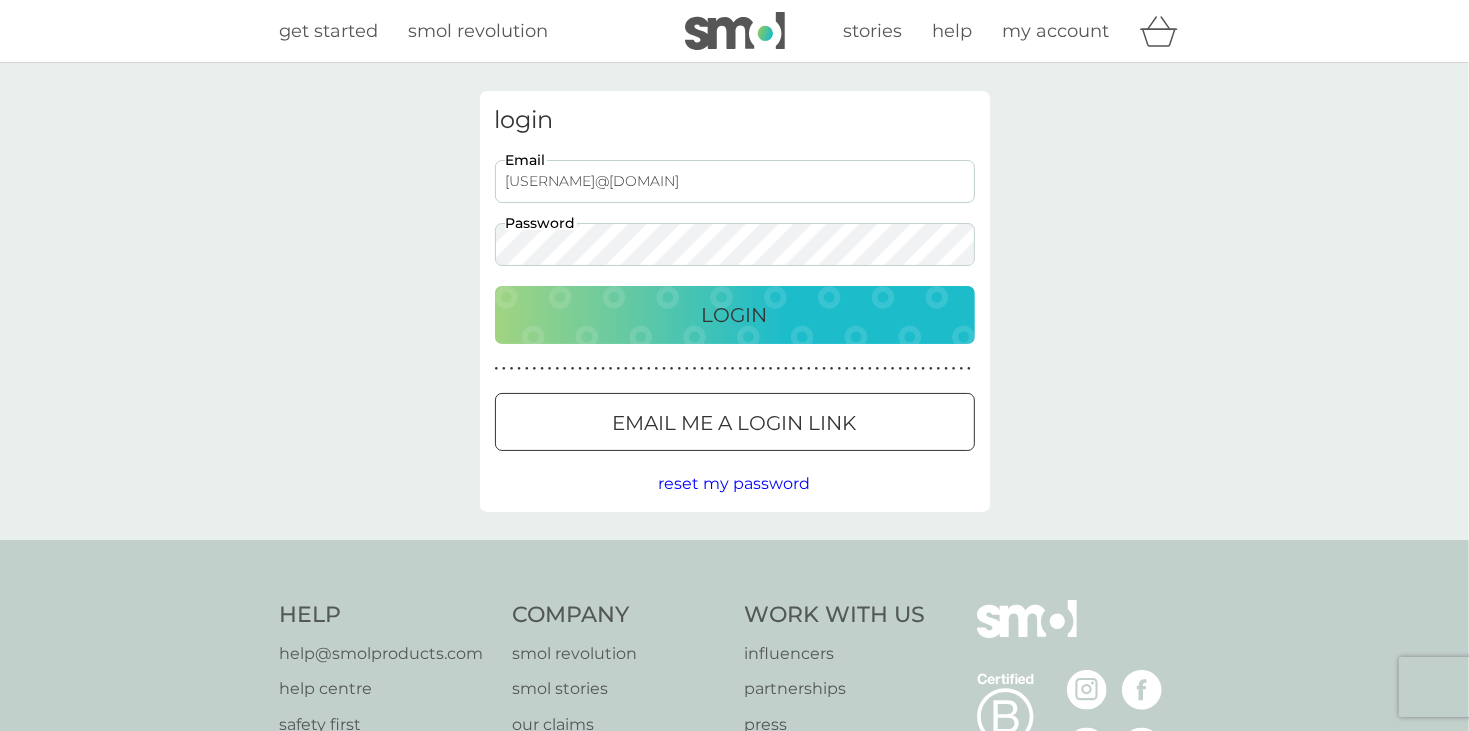 click on "Login" at bounding box center [735, 315] 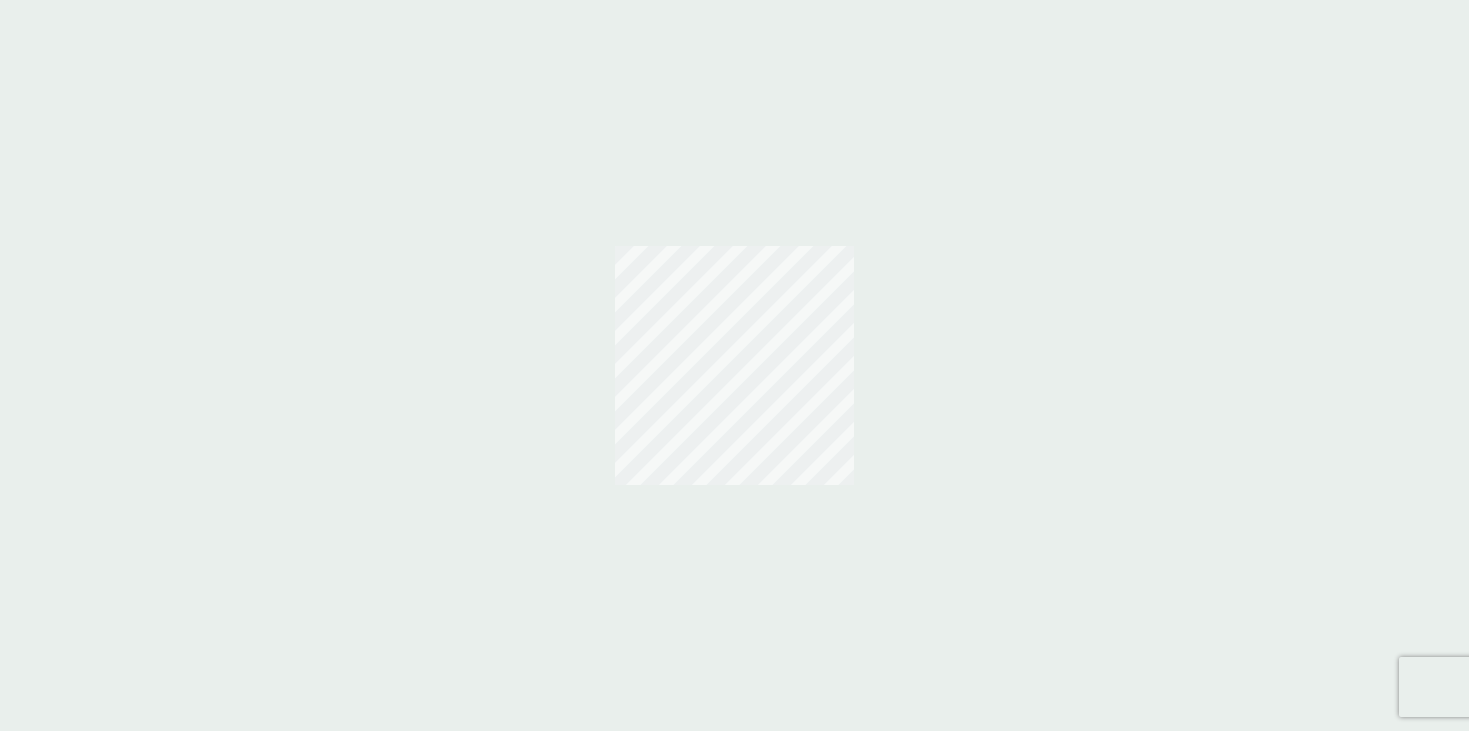 scroll, scrollTop: 0, scrollLeft: 0, axis: both 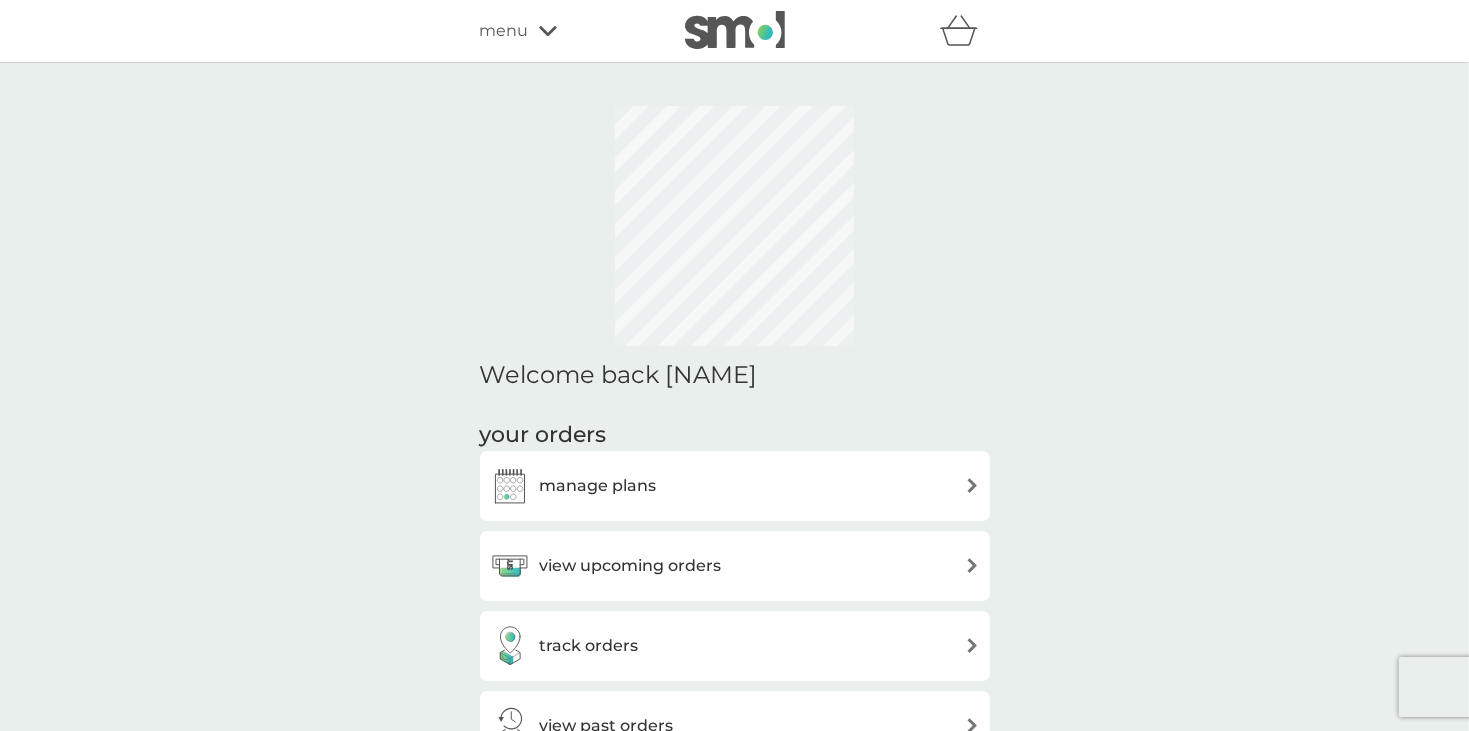 click on "view upcoming orders" at bounding box center (735, 566) 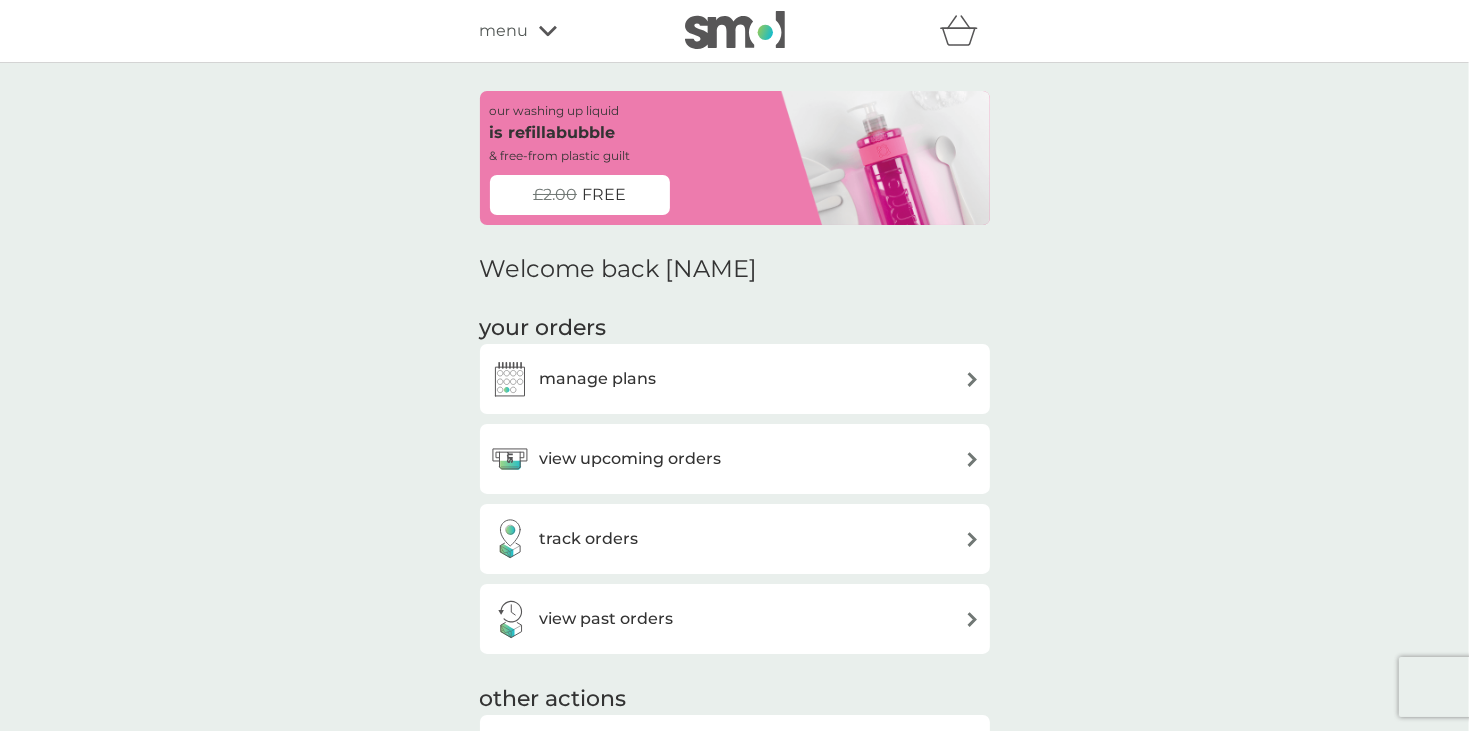 scroll, scrollTop: 0, scrollLeft: 0, axis: both 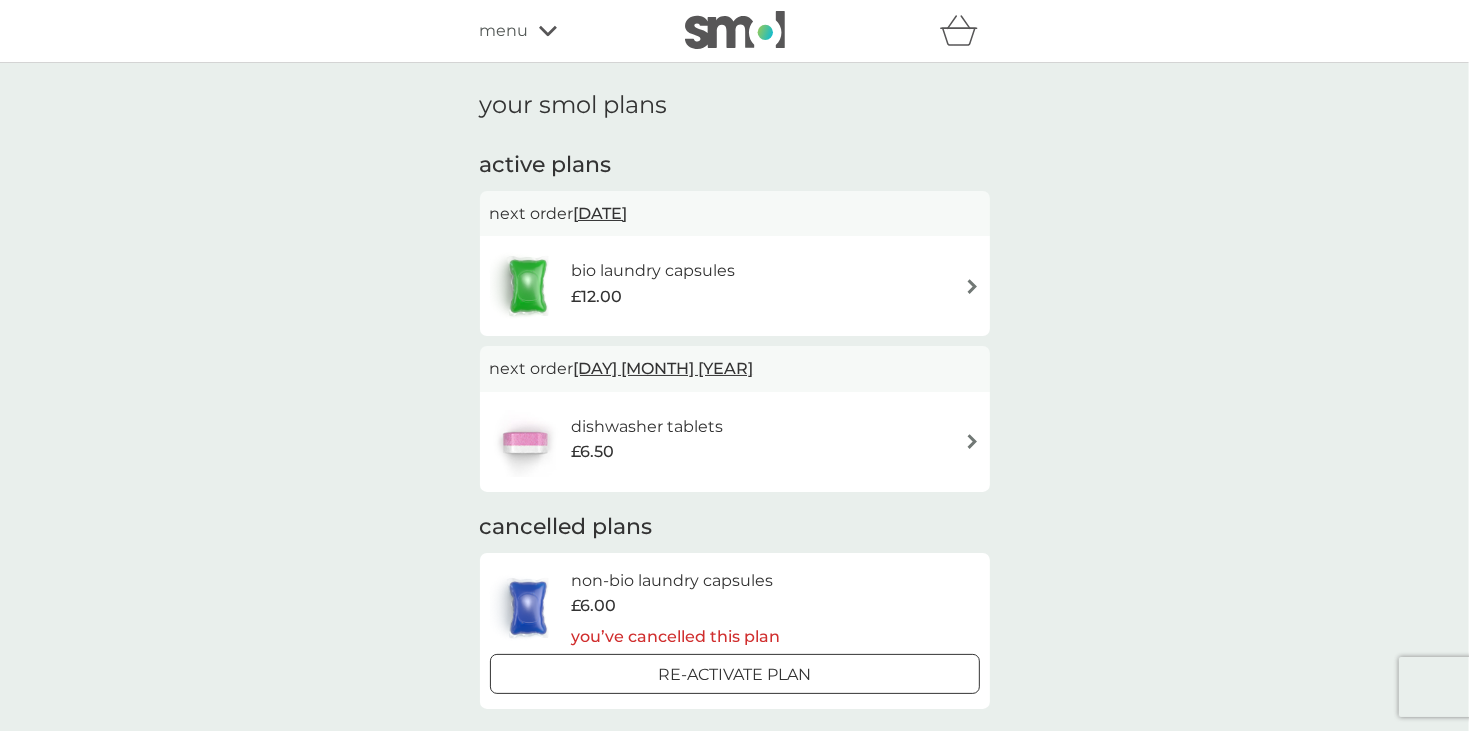click on "bio laundry capsules £12.00" at bounding box center [735, 286] 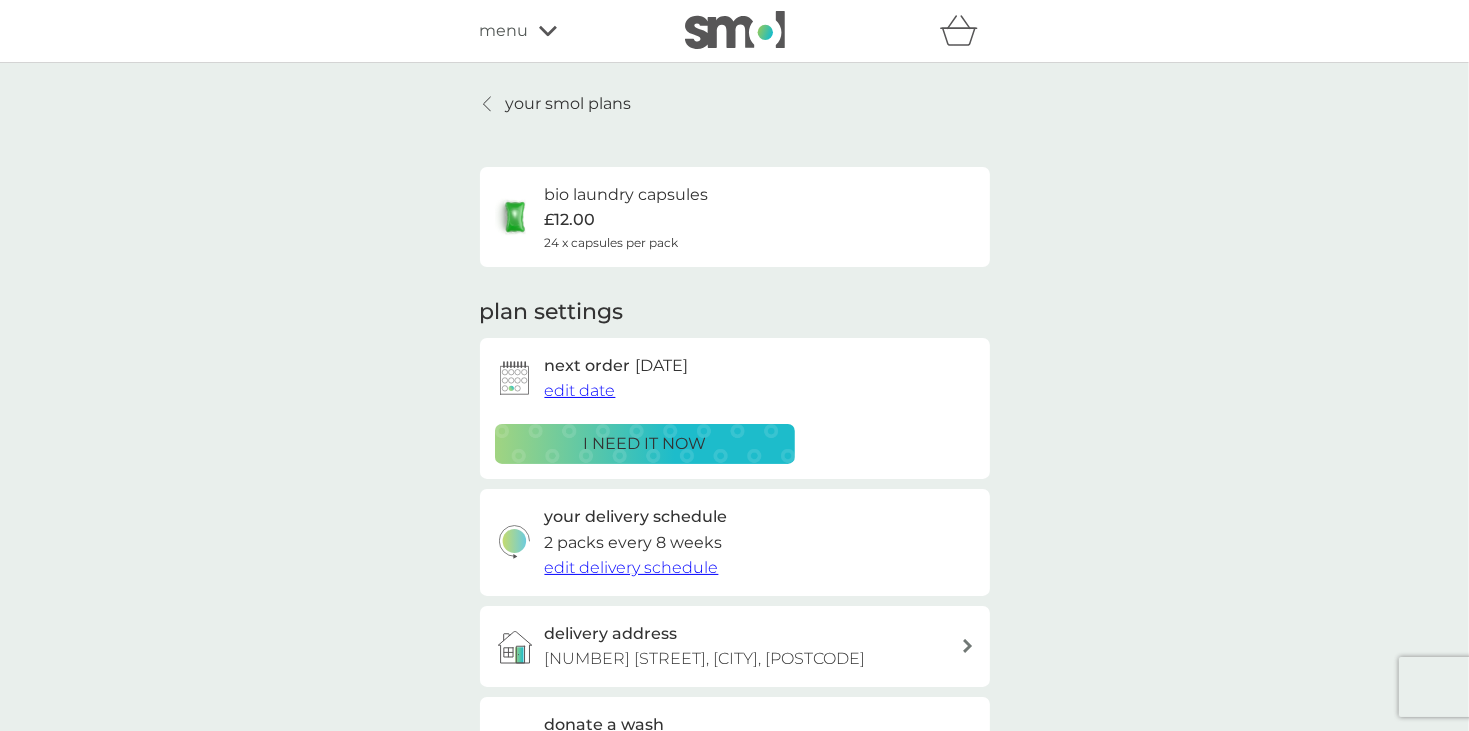 click on "edit delivery schedule" at bounding box center [632, 567] 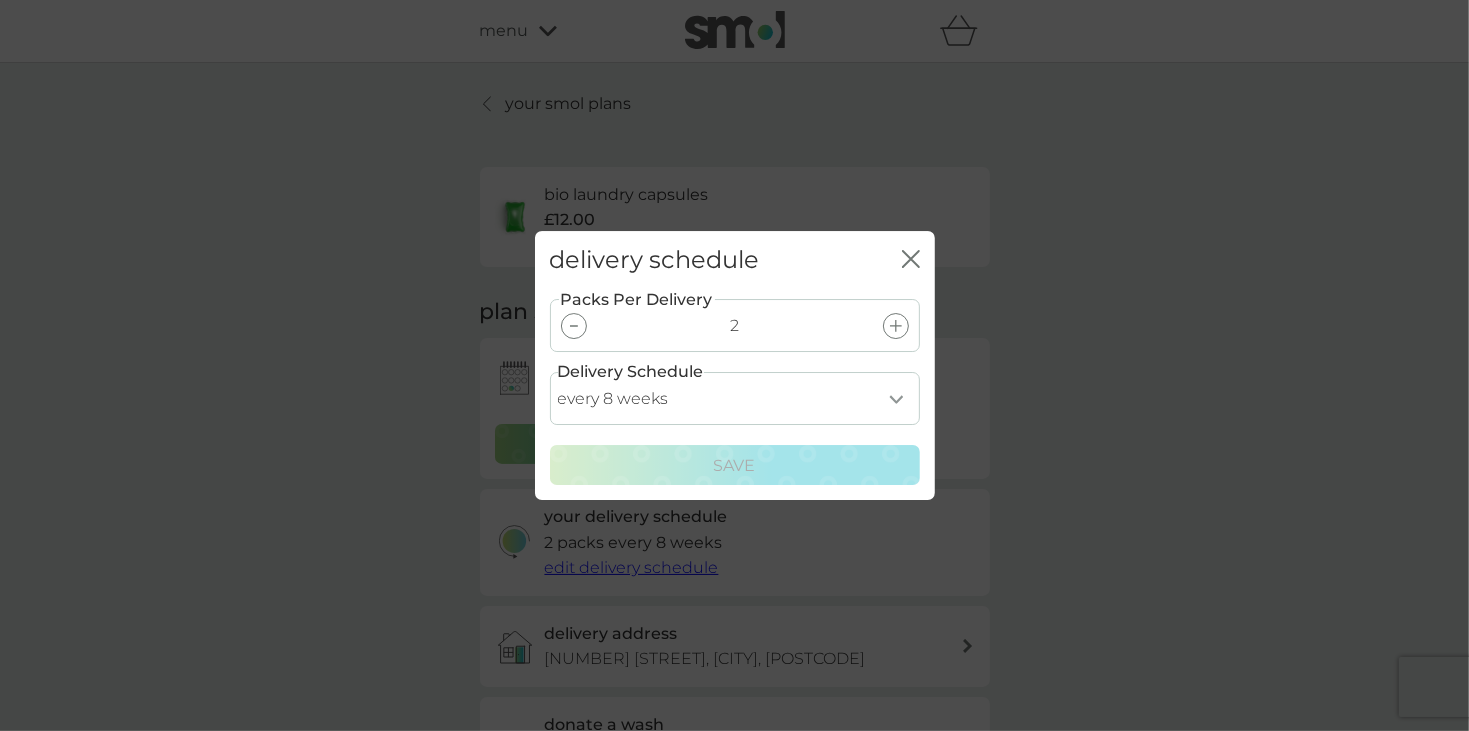 click at bounding box center (574, 326) 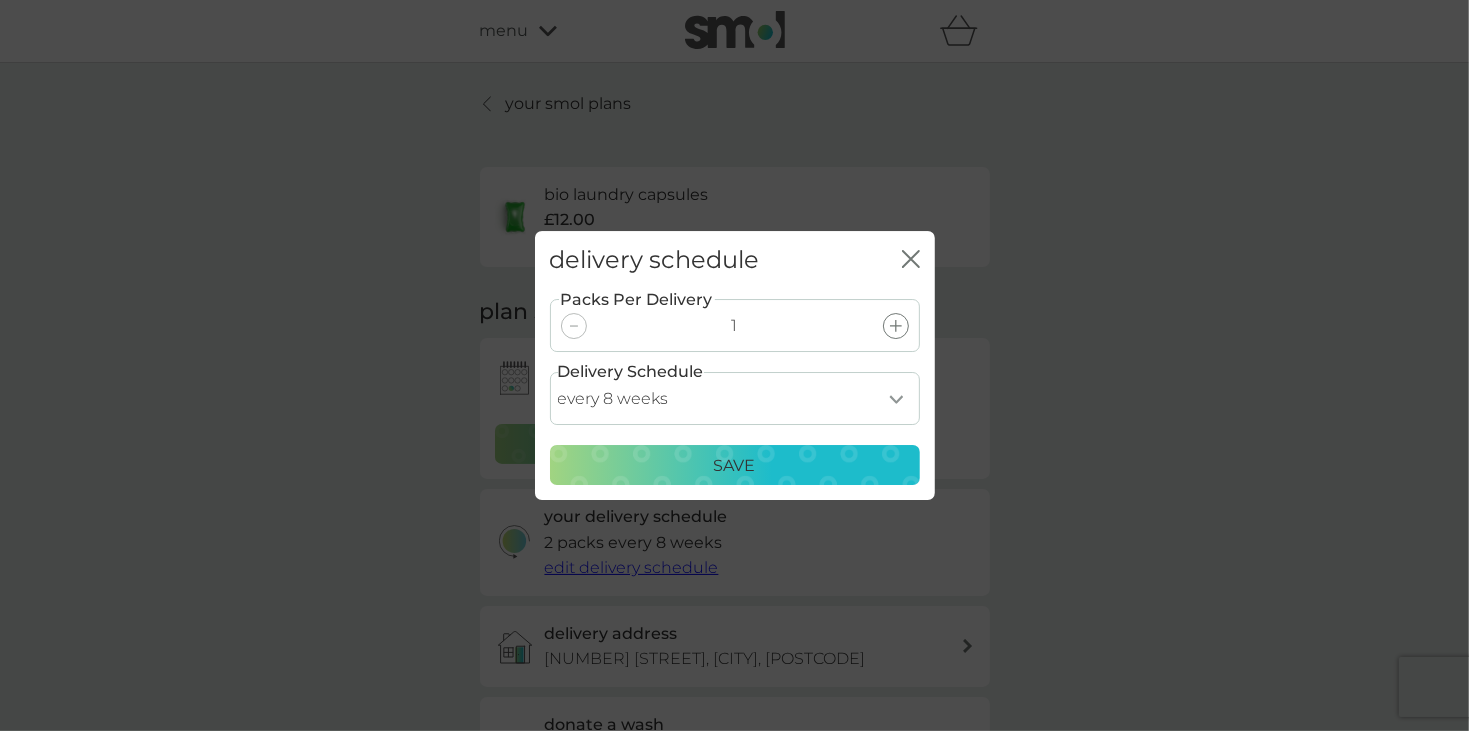 click on "every 1 week every 2 weeks every 3 weeks every 4 weeks every 5 weeks every 6 weeks every 7 weeks every 8 weeks every 9 weeks every 10 weeks every 11 weeks every 12 weeks every 13 weeks every 14 weeks every 15 weeks every 16 weeks every 17 weeks" at bounding box center [735, 398] 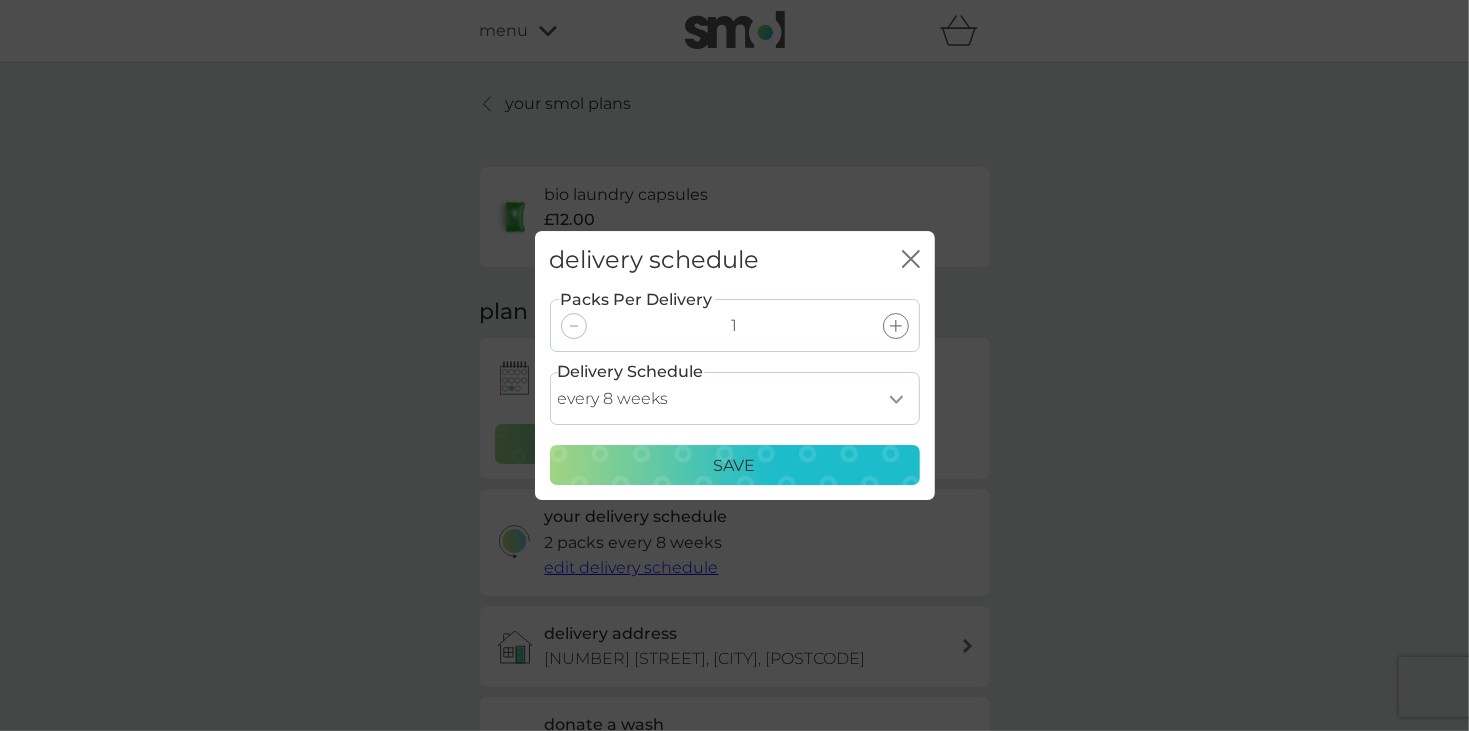 select on "28" 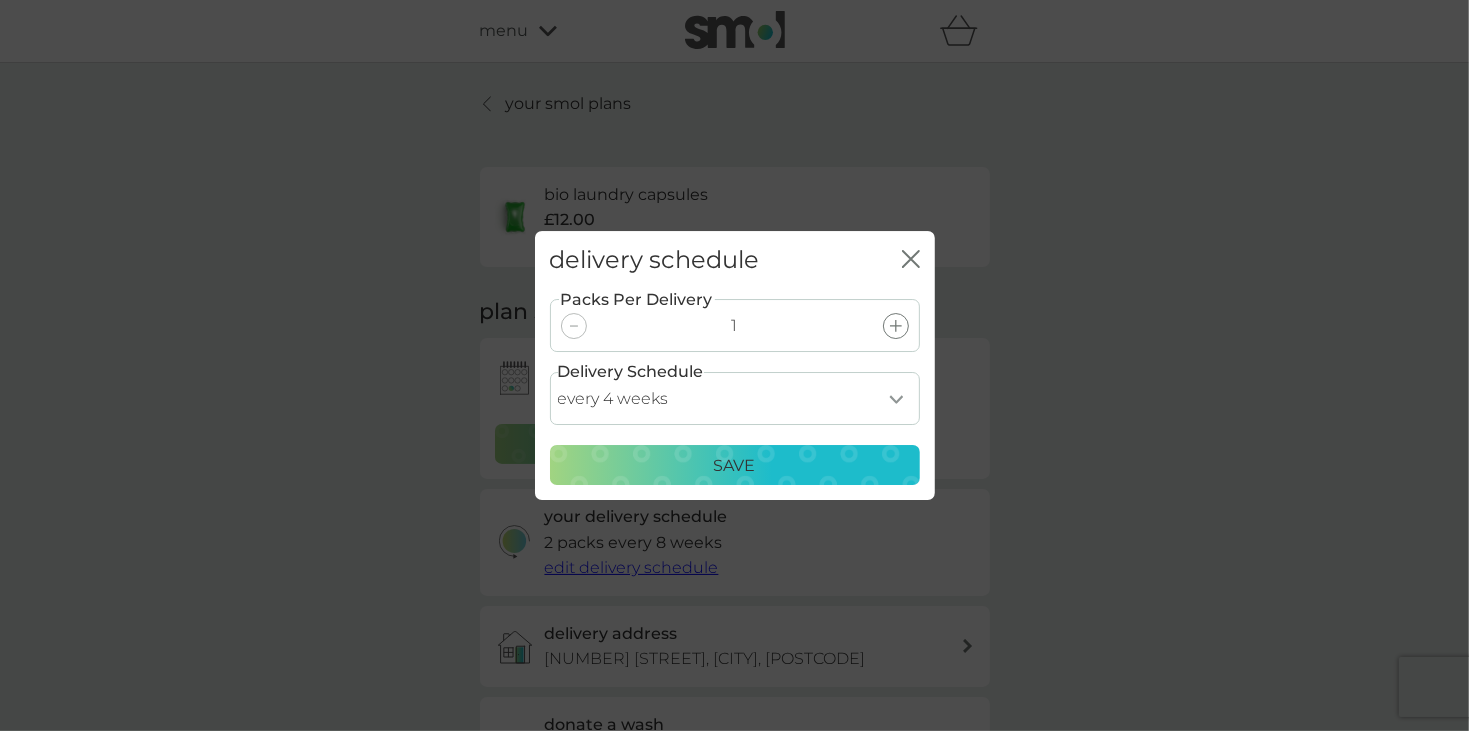 click on "every 1 week every 2 weeks every 3 weeks every 4 weeks every 5 weeks every 6 weeks every 7 weeks every 8 weeks every 9 weeks every 10 weeks every 11 weeks every 12 weeks every 13 weeks every 14 weeks every 15 weeks every 16 weeks every 17 weeks" at bounding box center [735, 398] 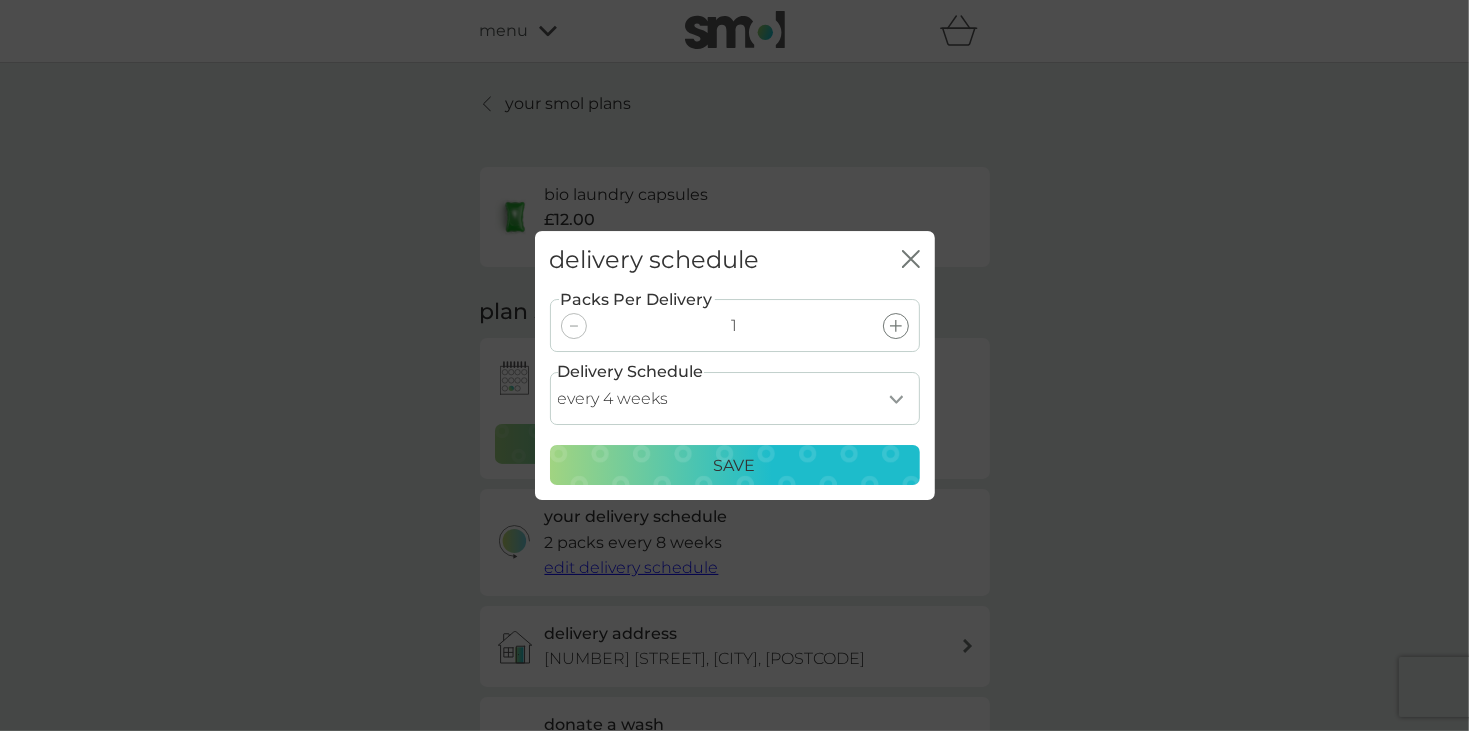 click on "Save" at bounding box center [735, 466] 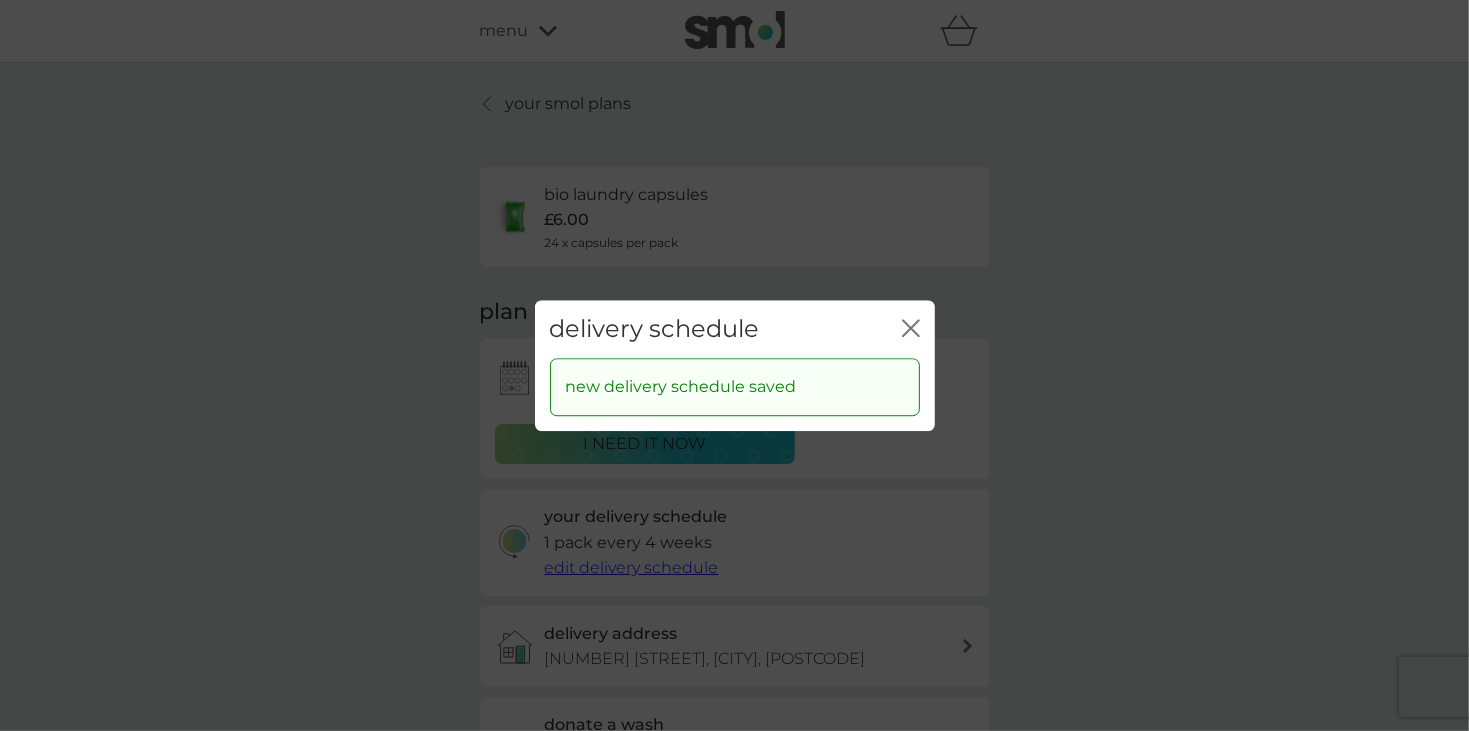 click 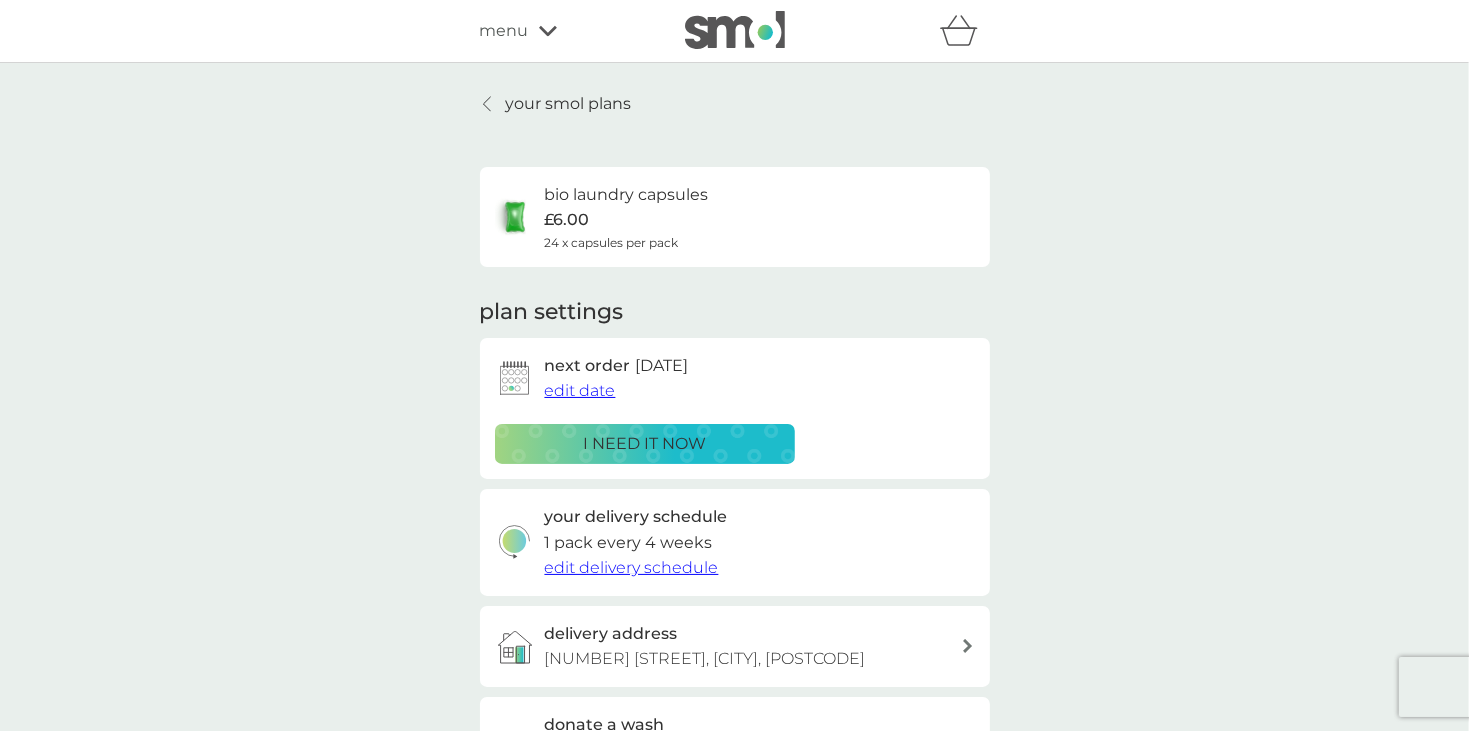 click on "edit date" at bounding box center [580, 390] 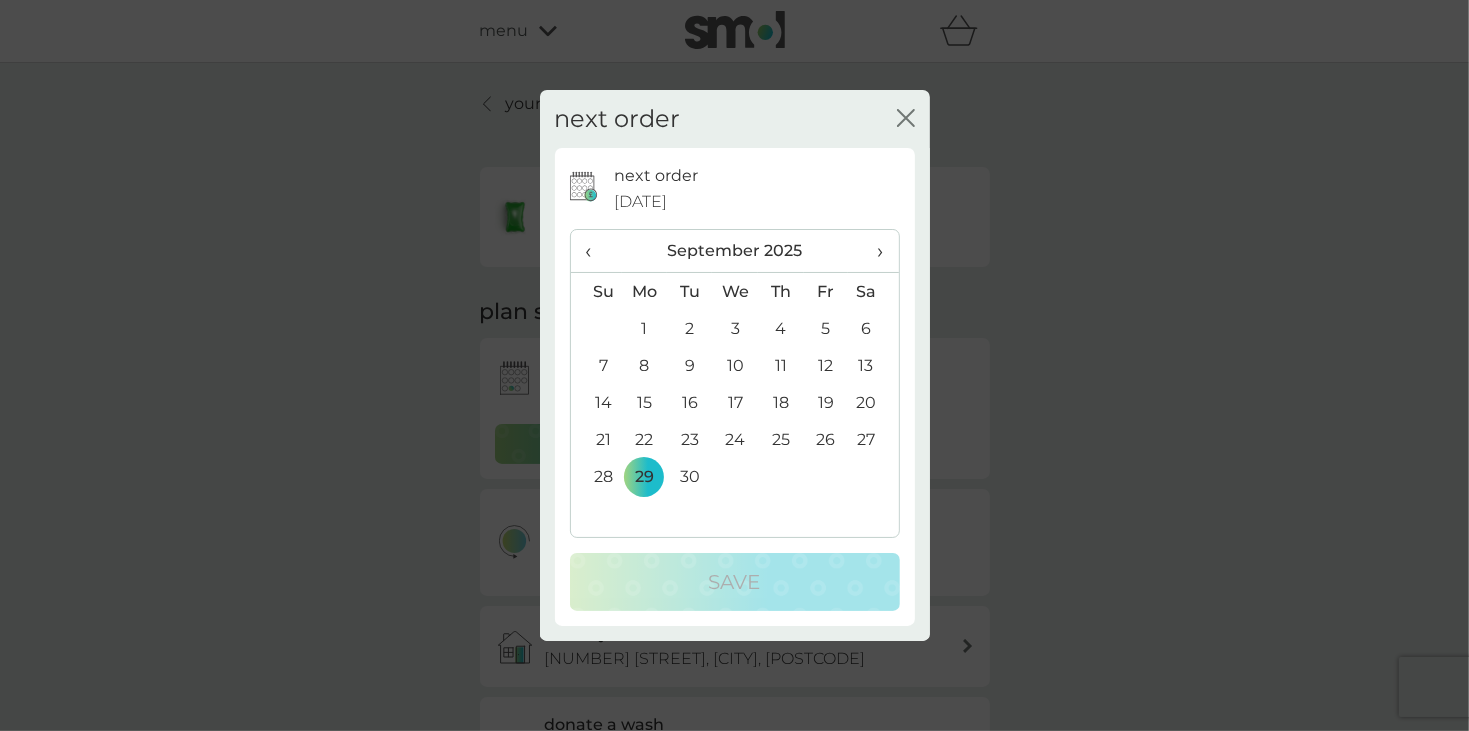 click on "›" at bounding box center [873, 251] 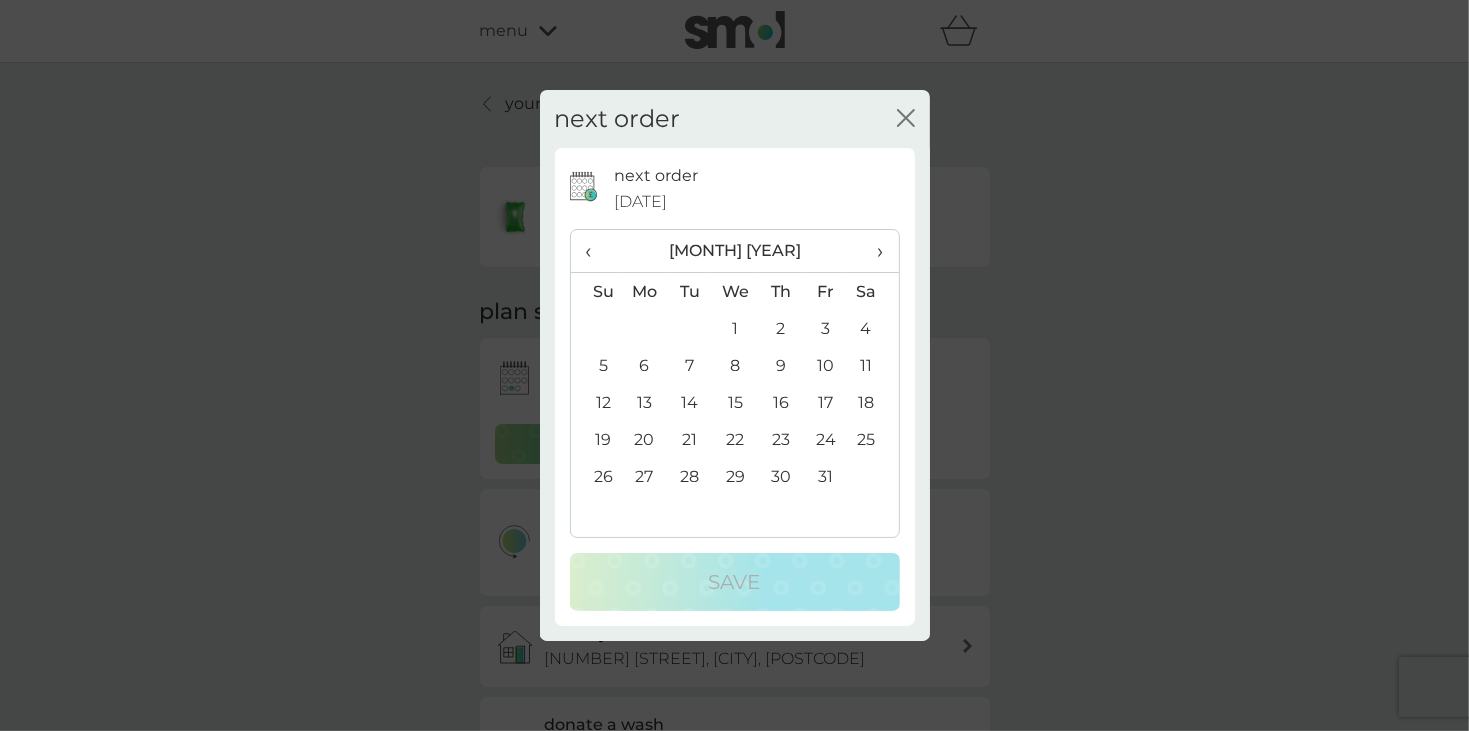 click on "6" at bounding box center (645, 365) 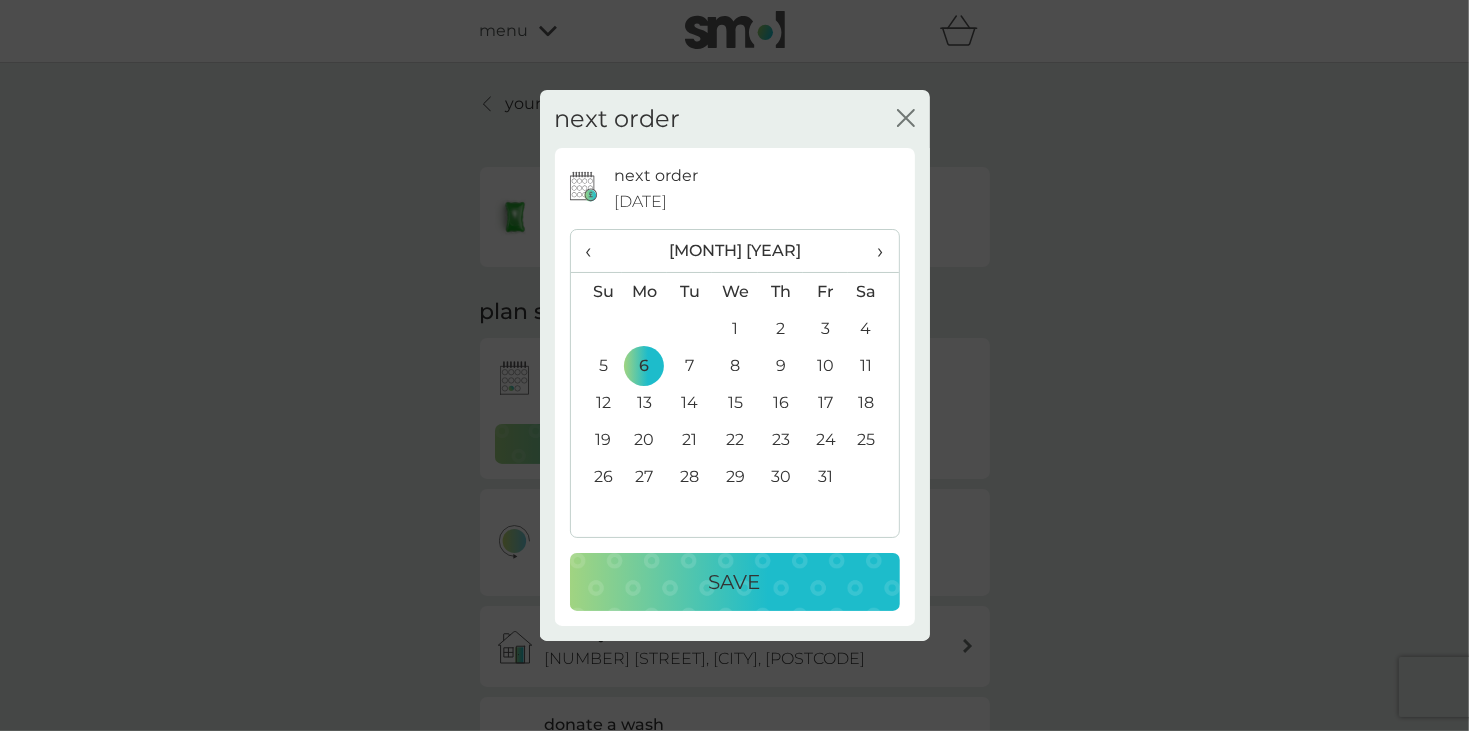 click on "Save" at bounding box center (735, 582) 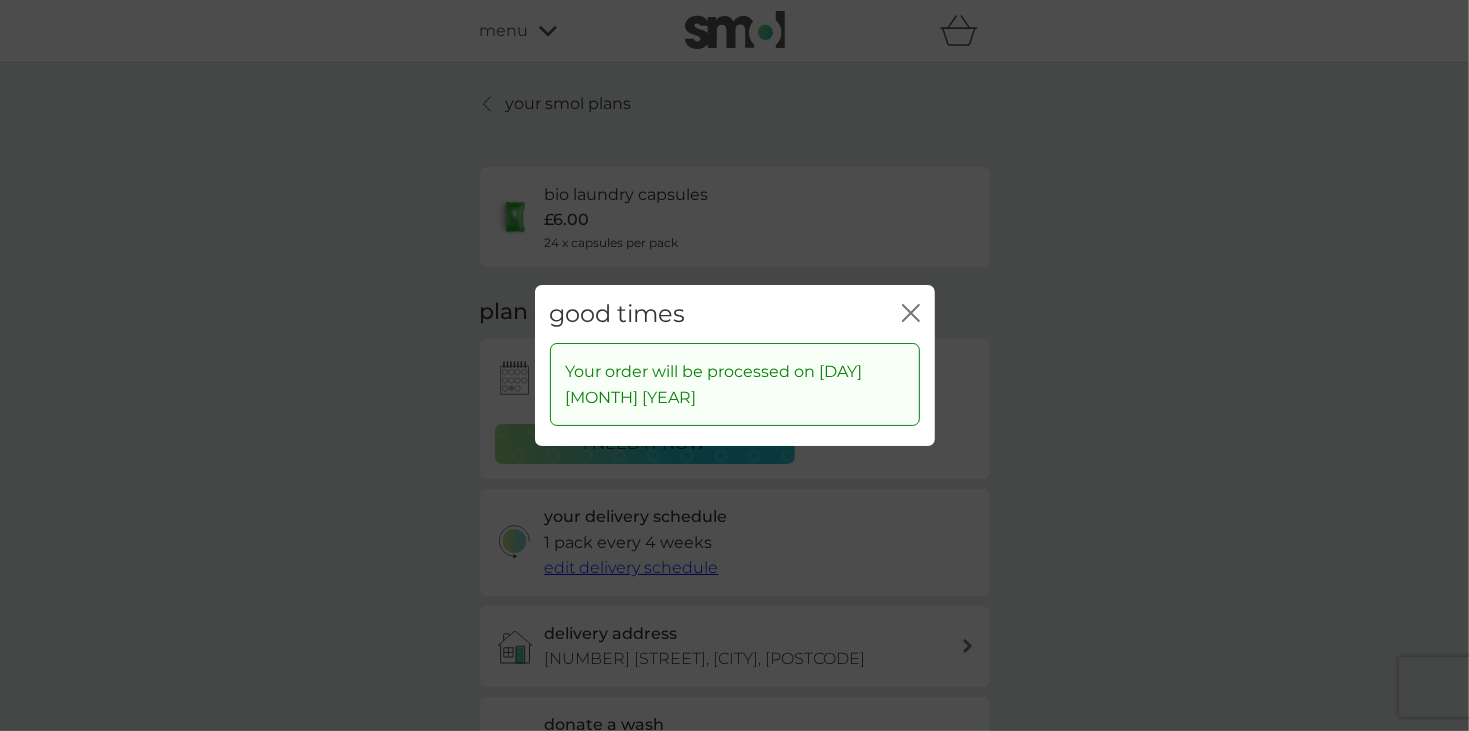 click on "close" 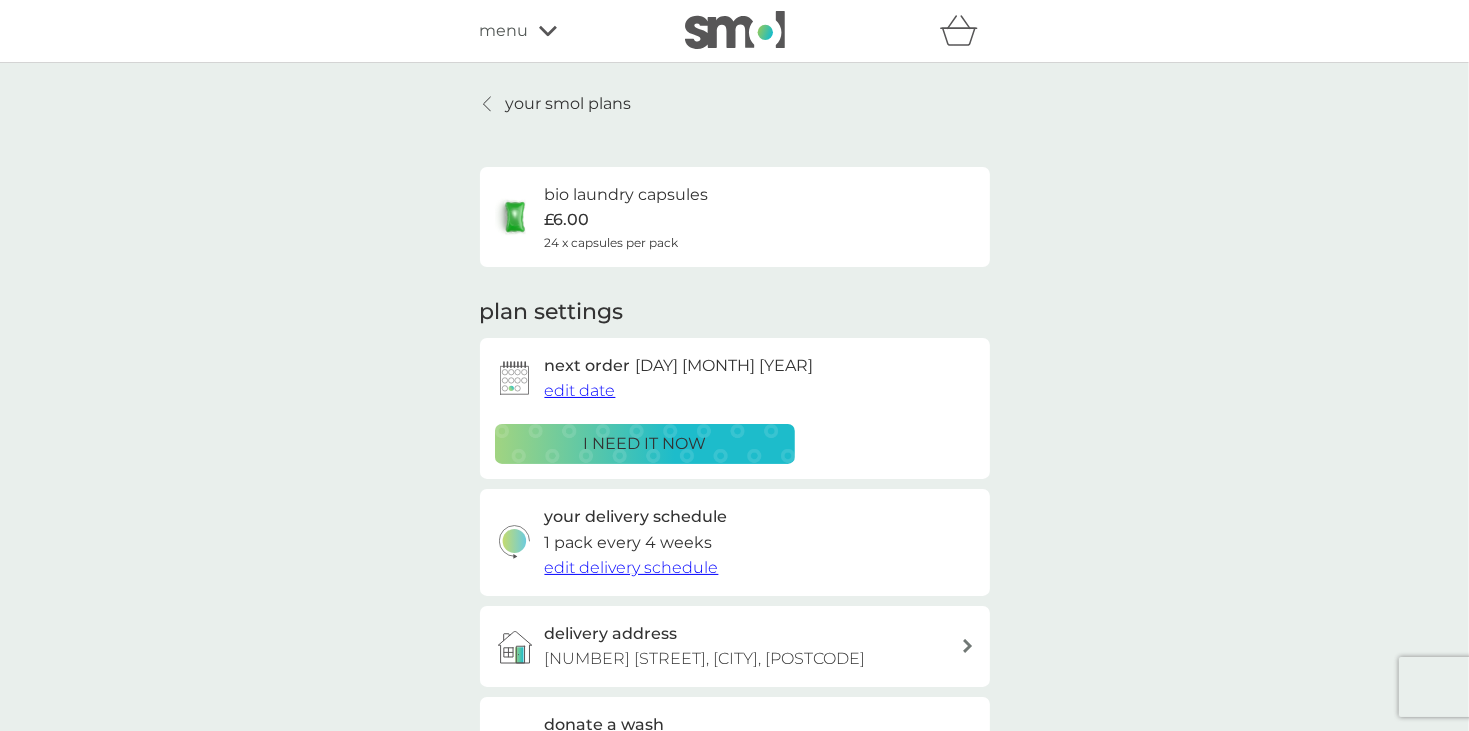 click on "your smol plans" at bounding box center [569, 104] 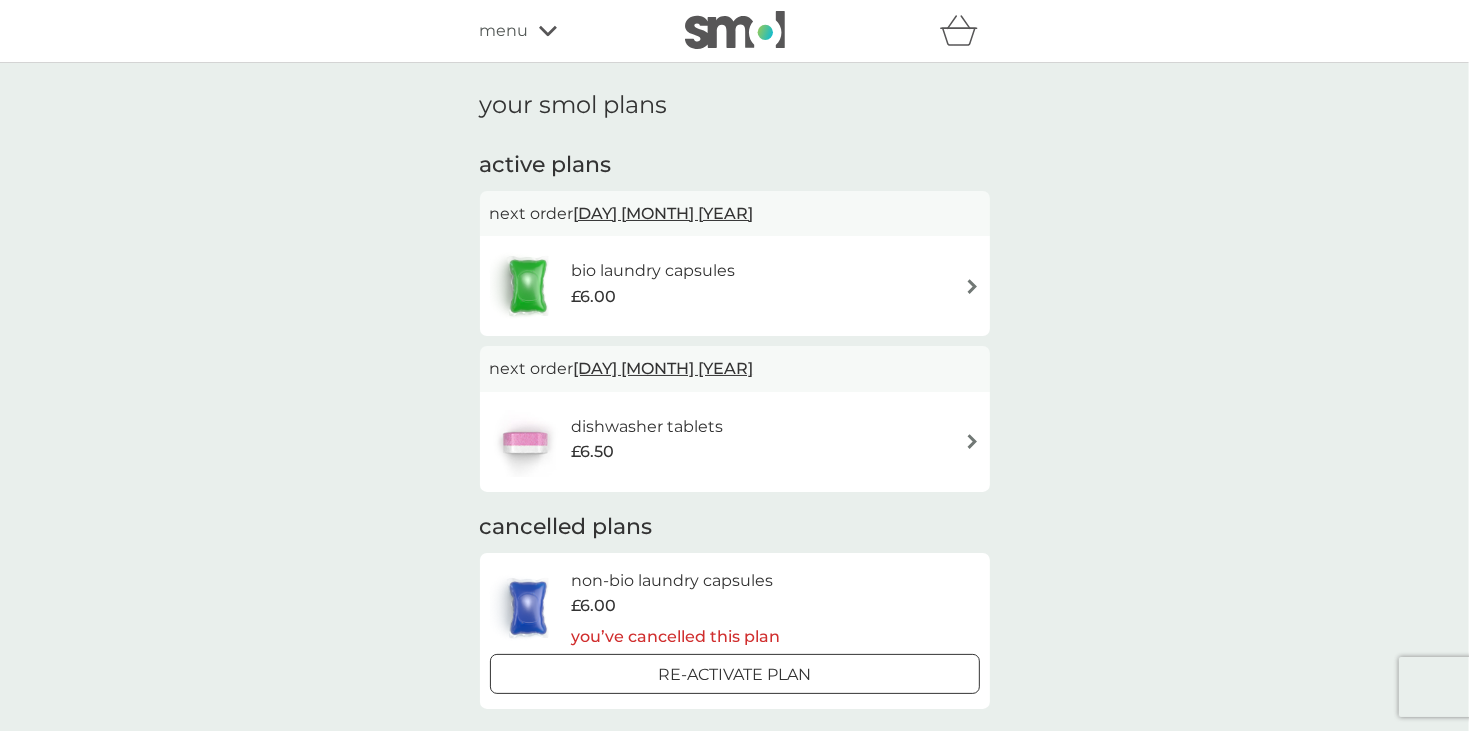 click at bounding box center (972, 441) 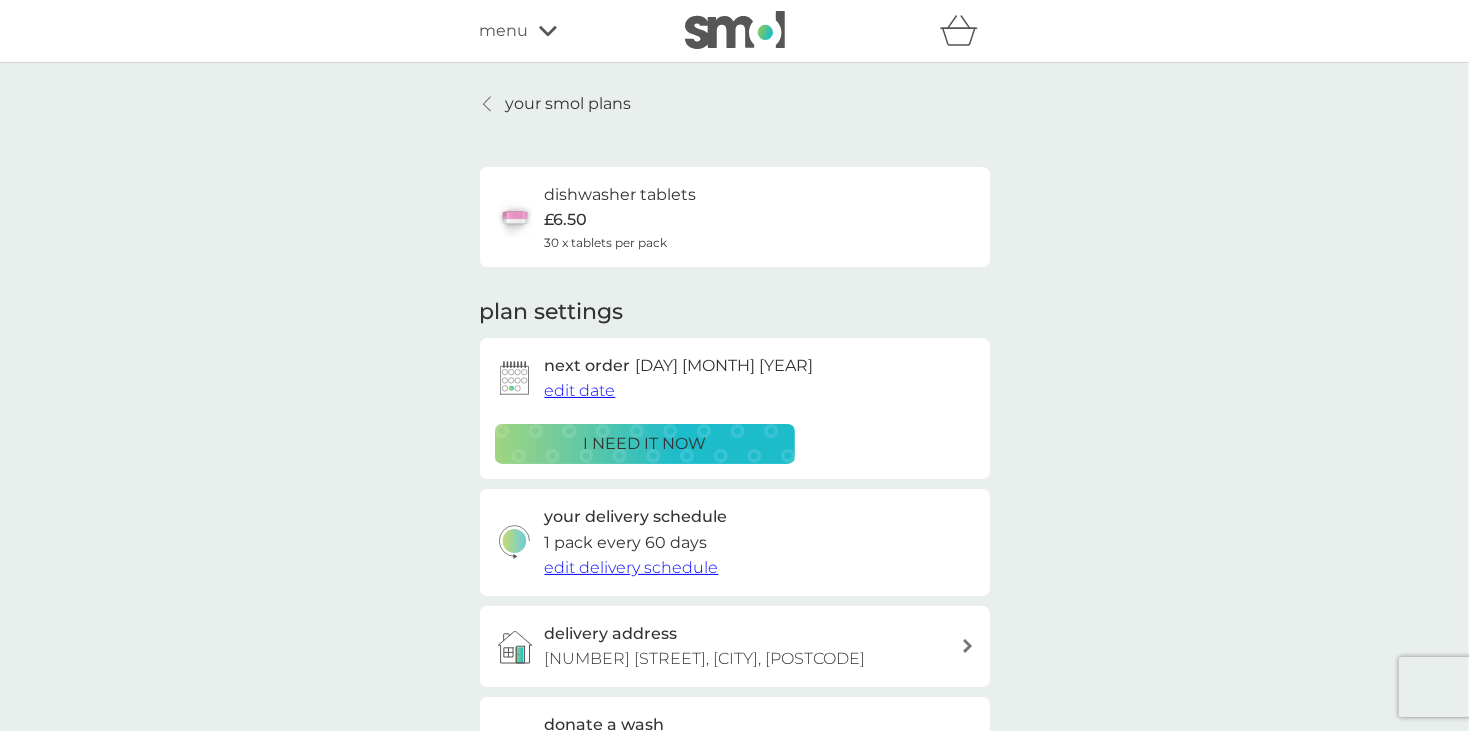 click on "edit date" at bounding box center (580, 390) 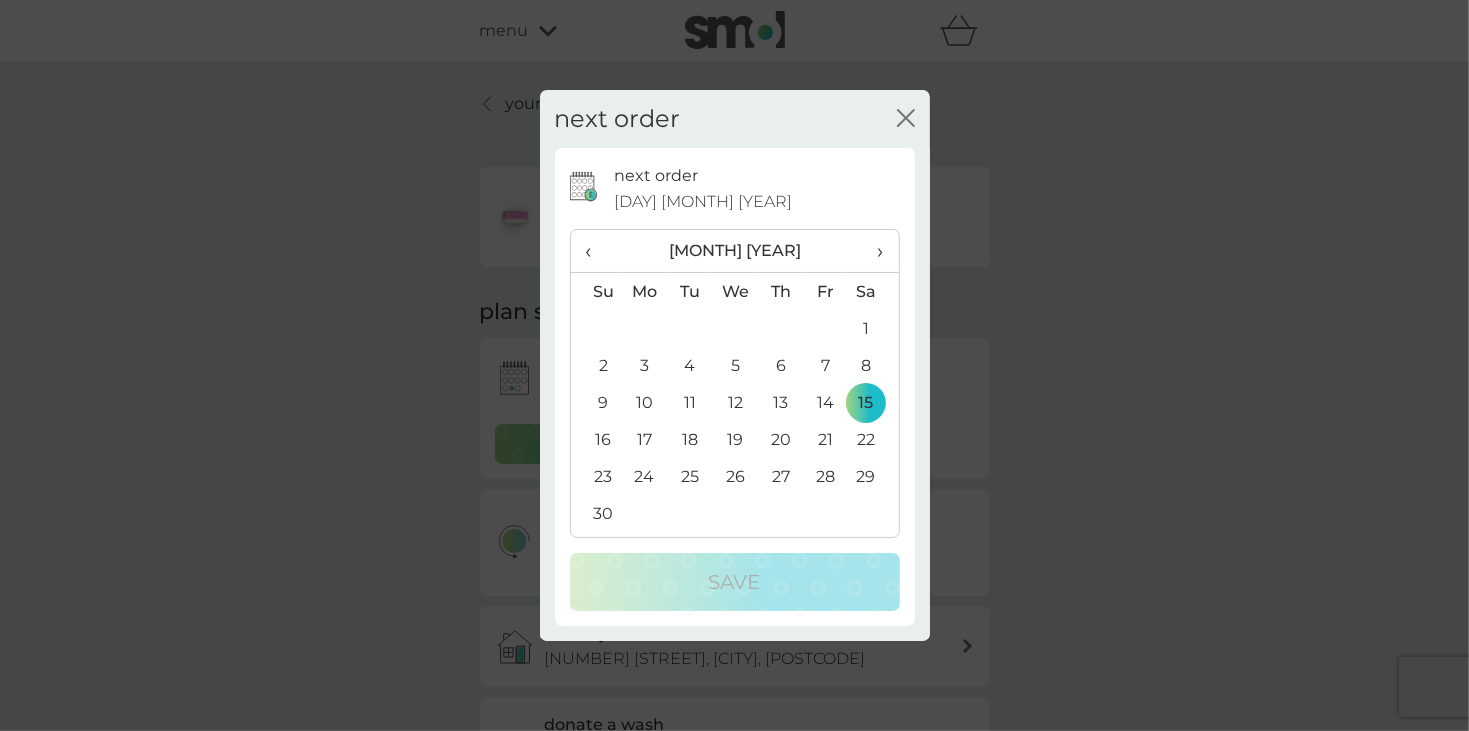 click on "›" at bounding box center [873, 251] 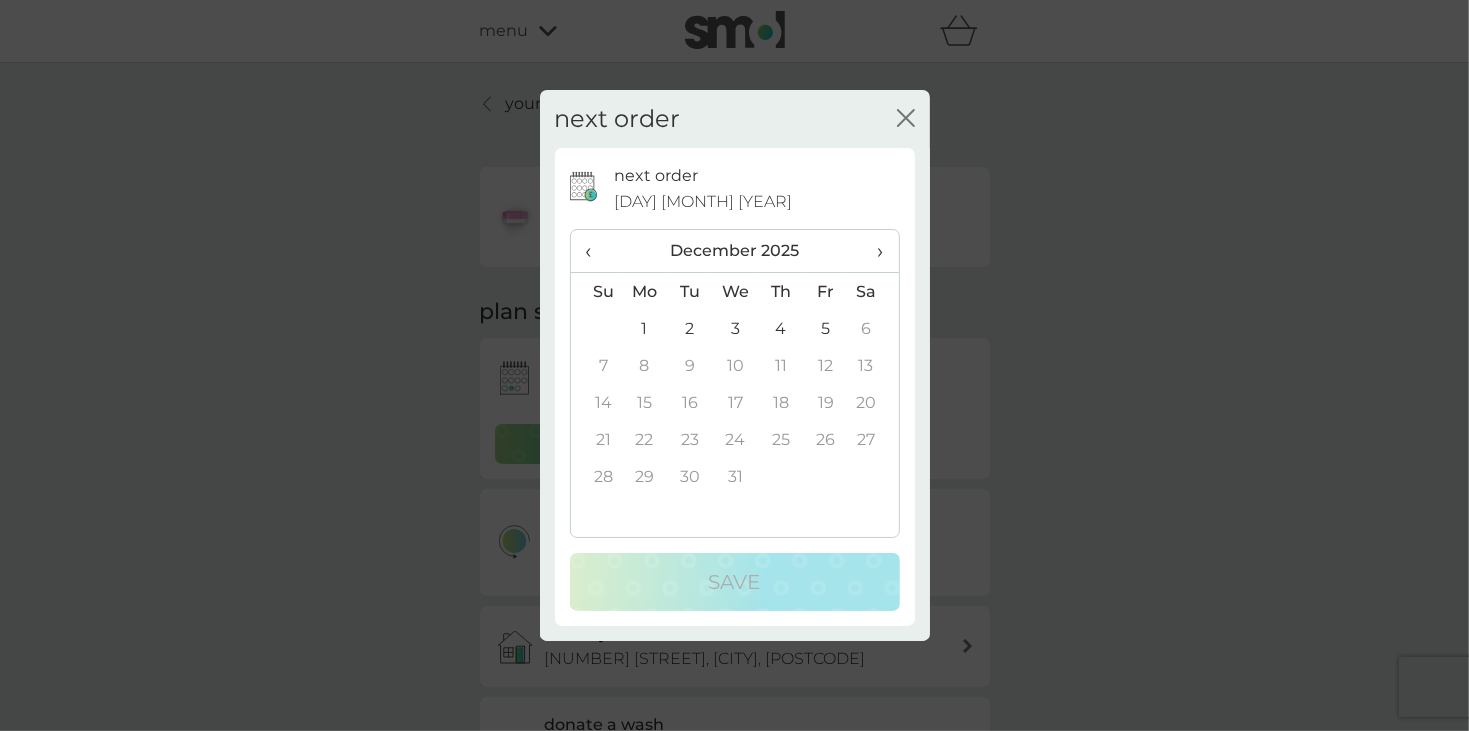 click on "›" at bounding box center [873, 251] 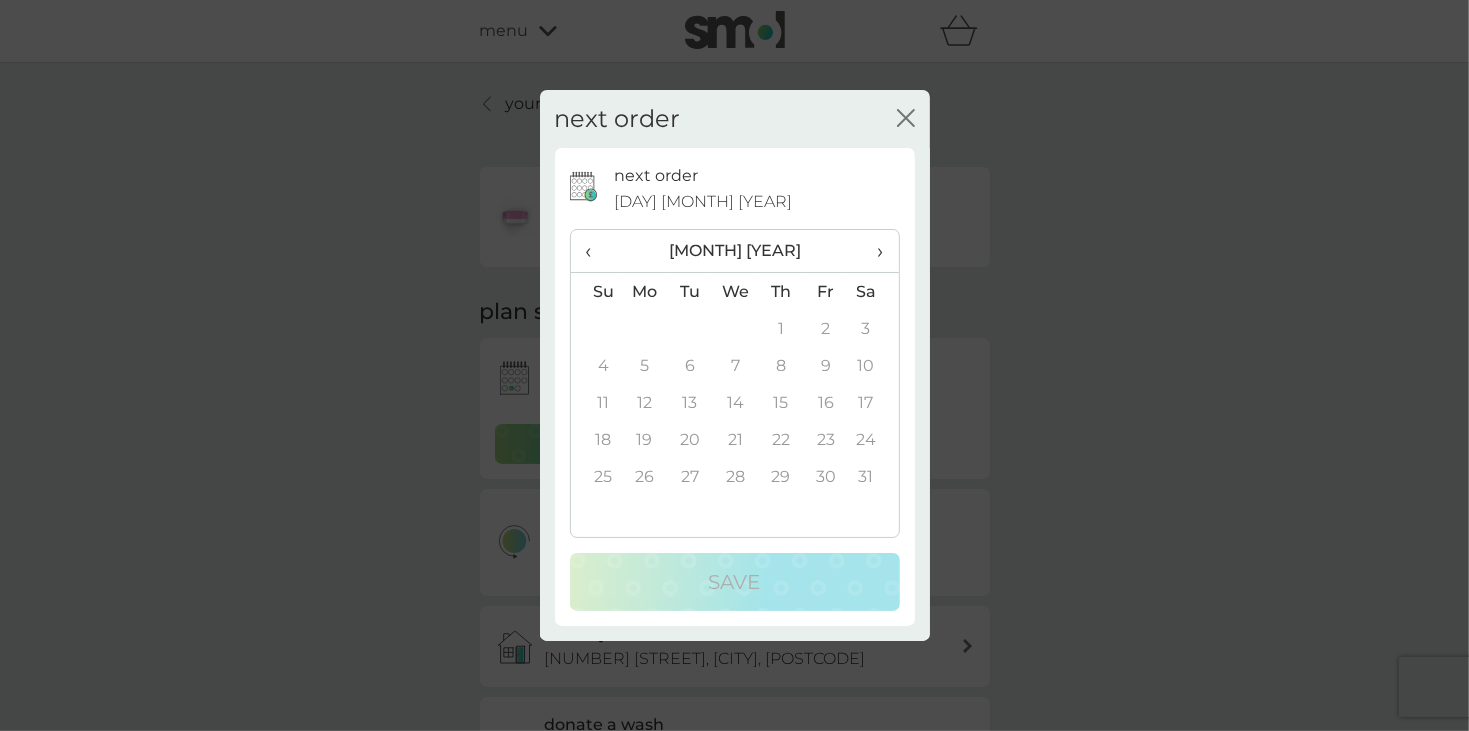 click on "‹" at bounding box center (596, 251) 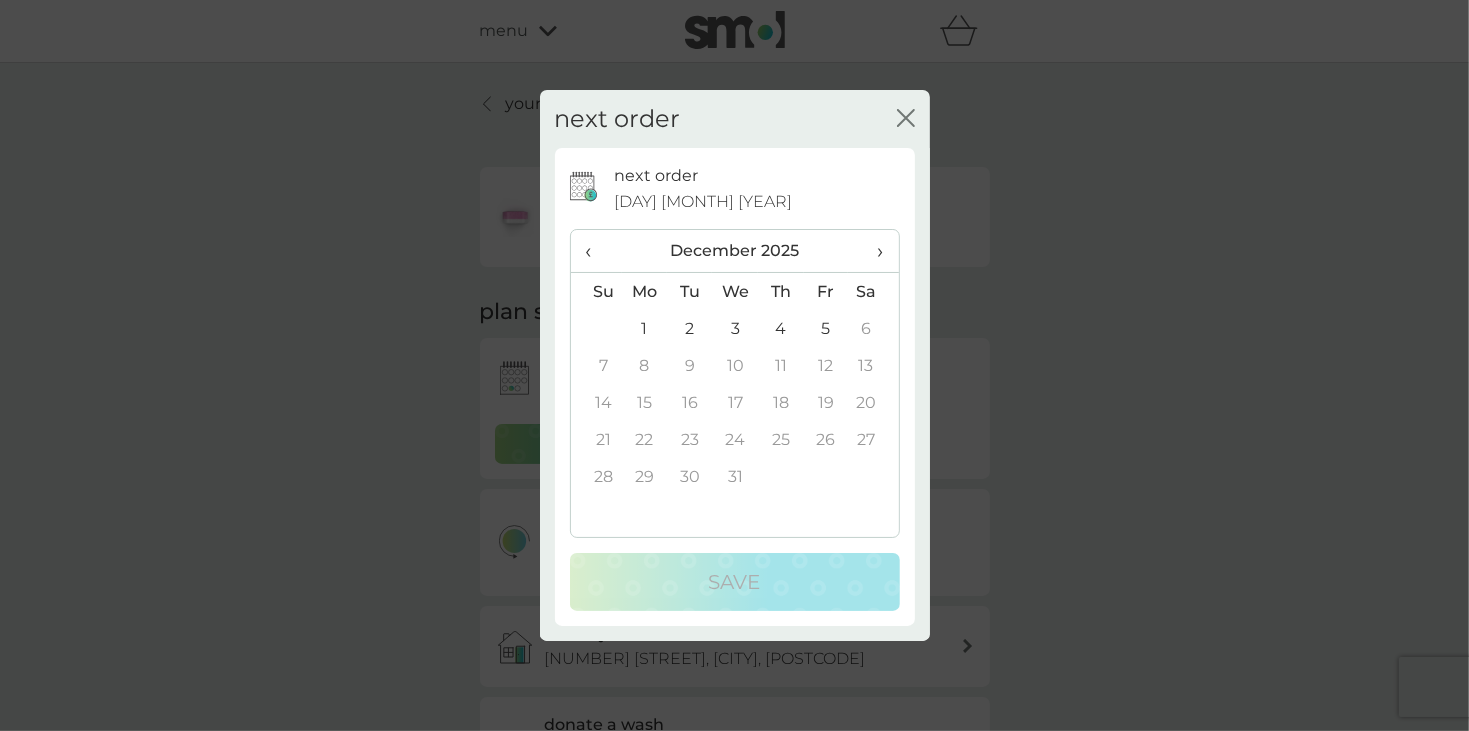 click on "5" at bounding box center (826, 328) 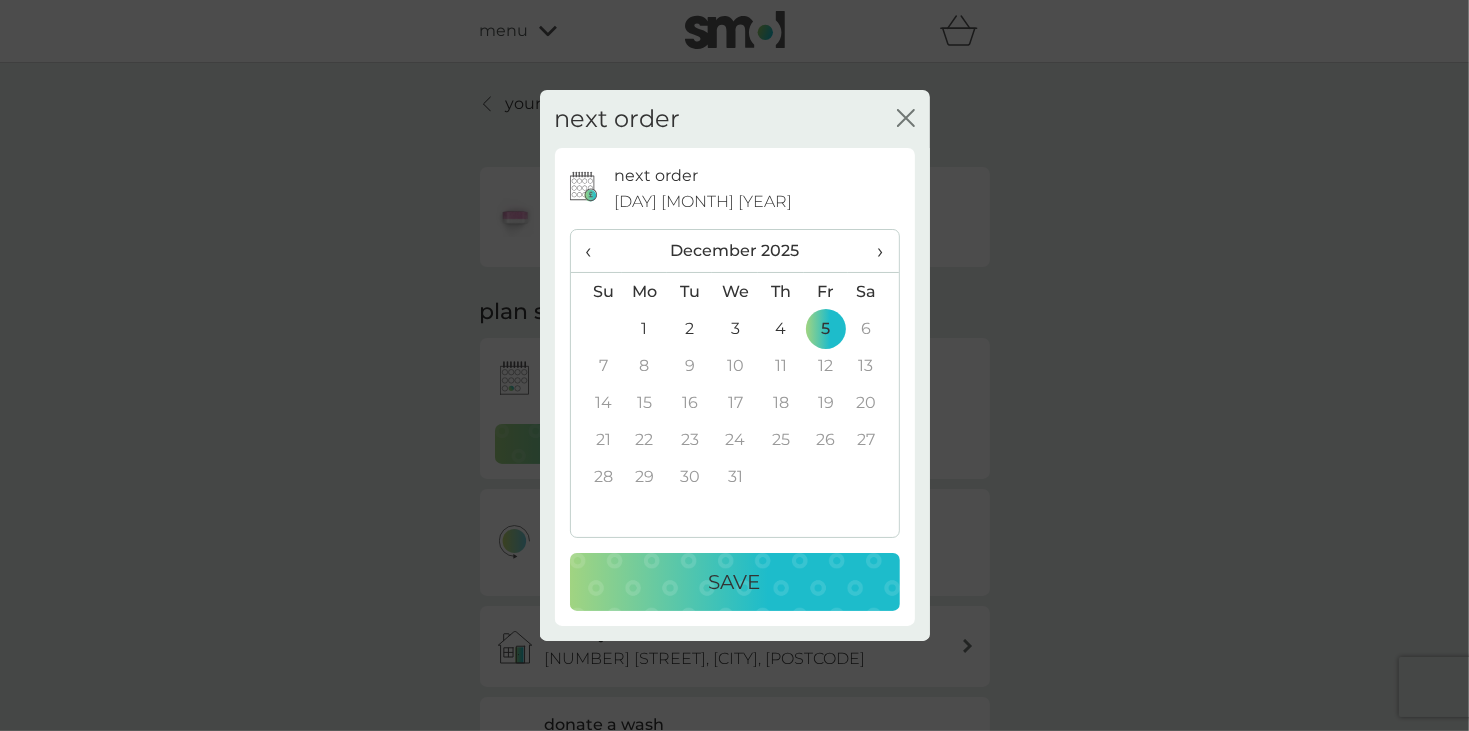 click on "Save" at bounding box center [735, 582] 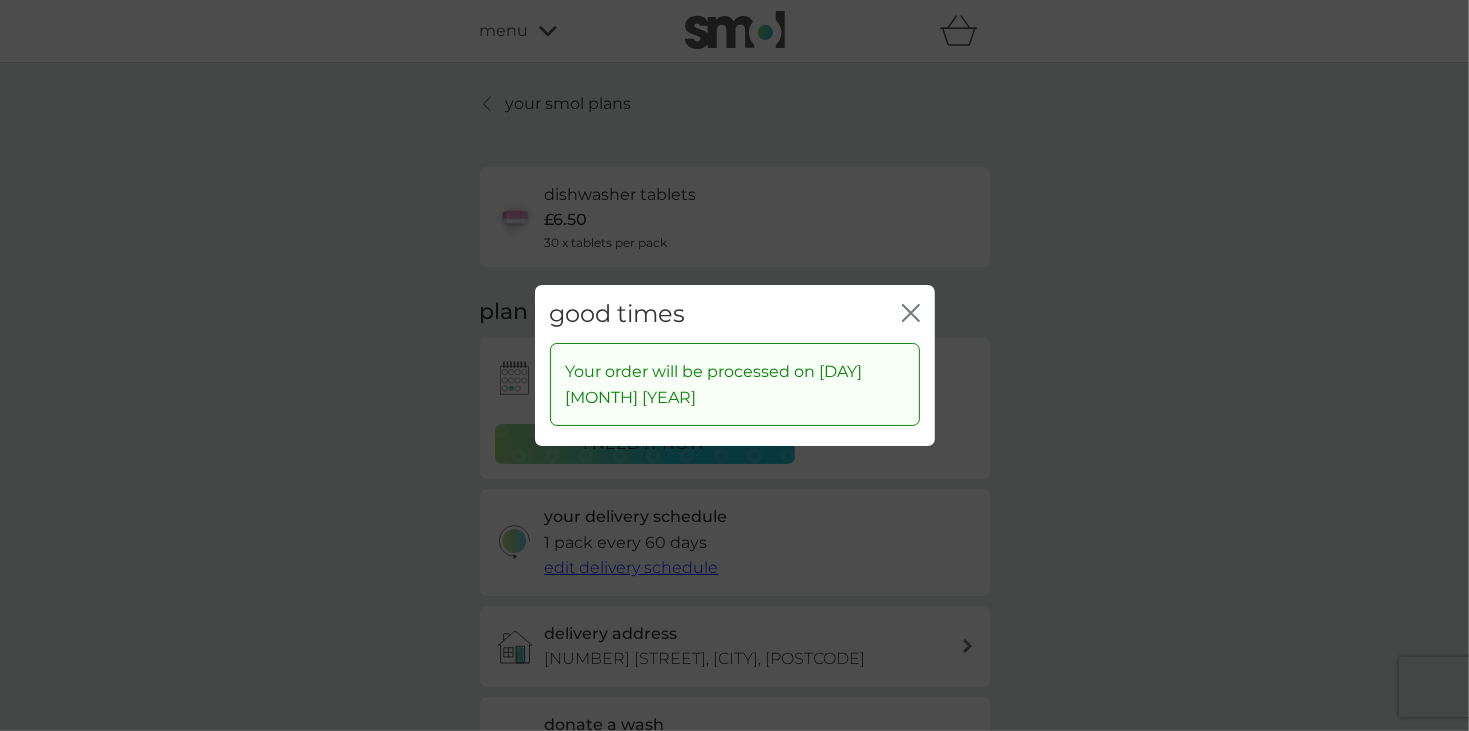 click 